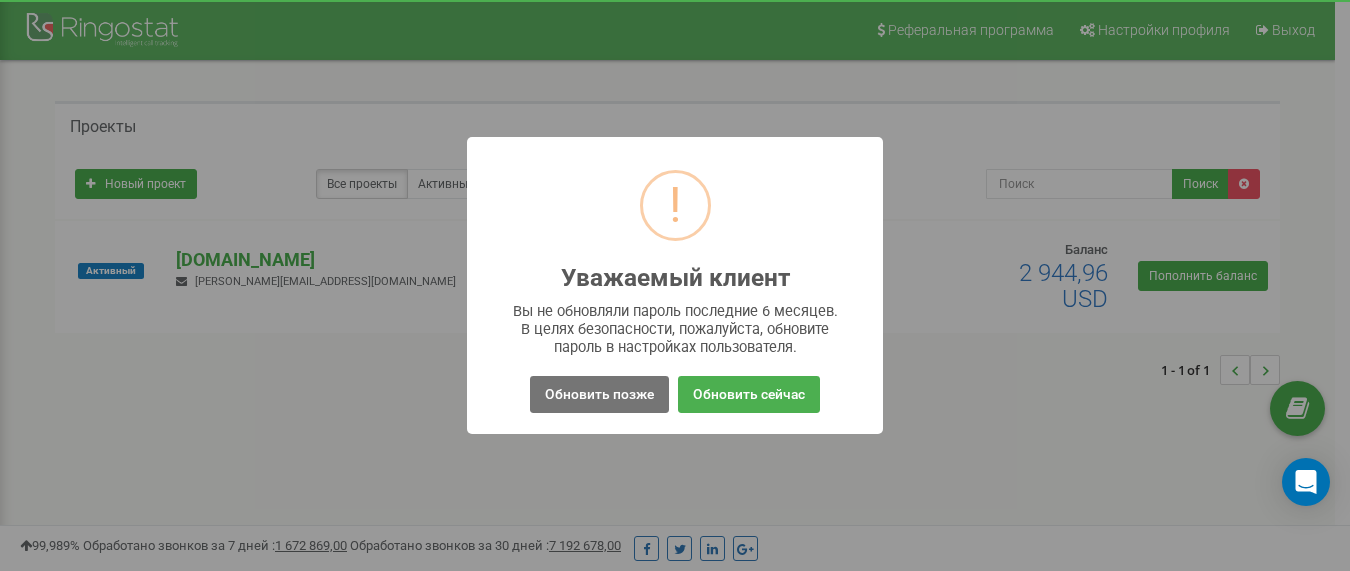 scroll, scrollTop: 0, scrollLeft: 0, axis: both 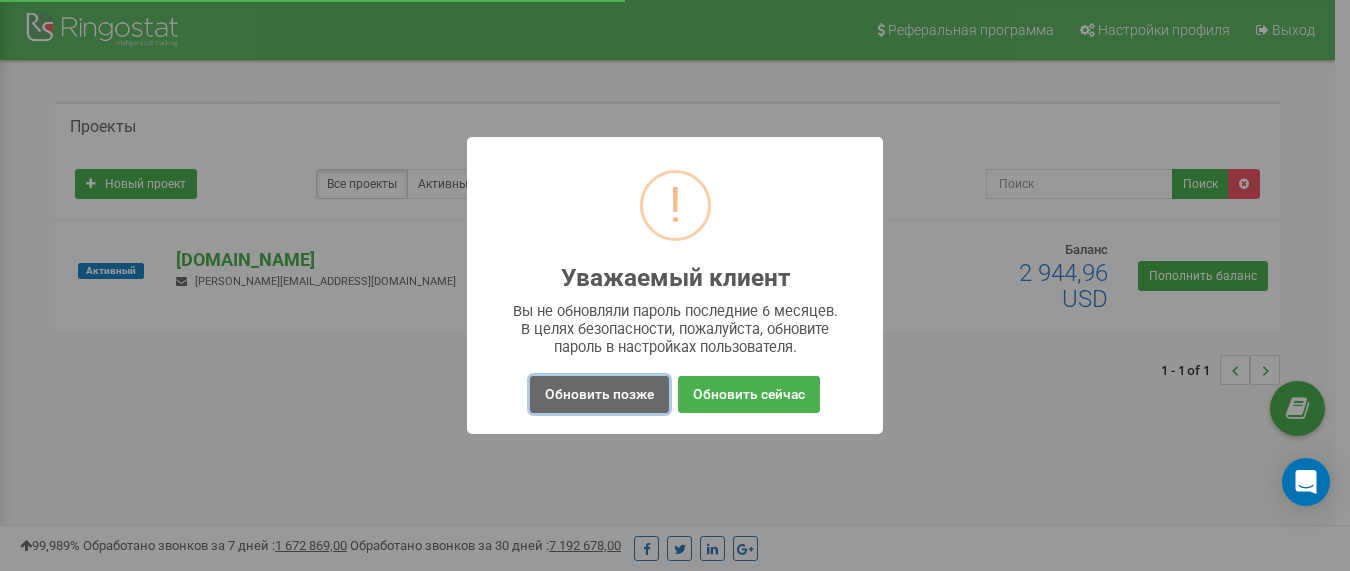 click on "Обновить позже" at bounding box center [599, 394] 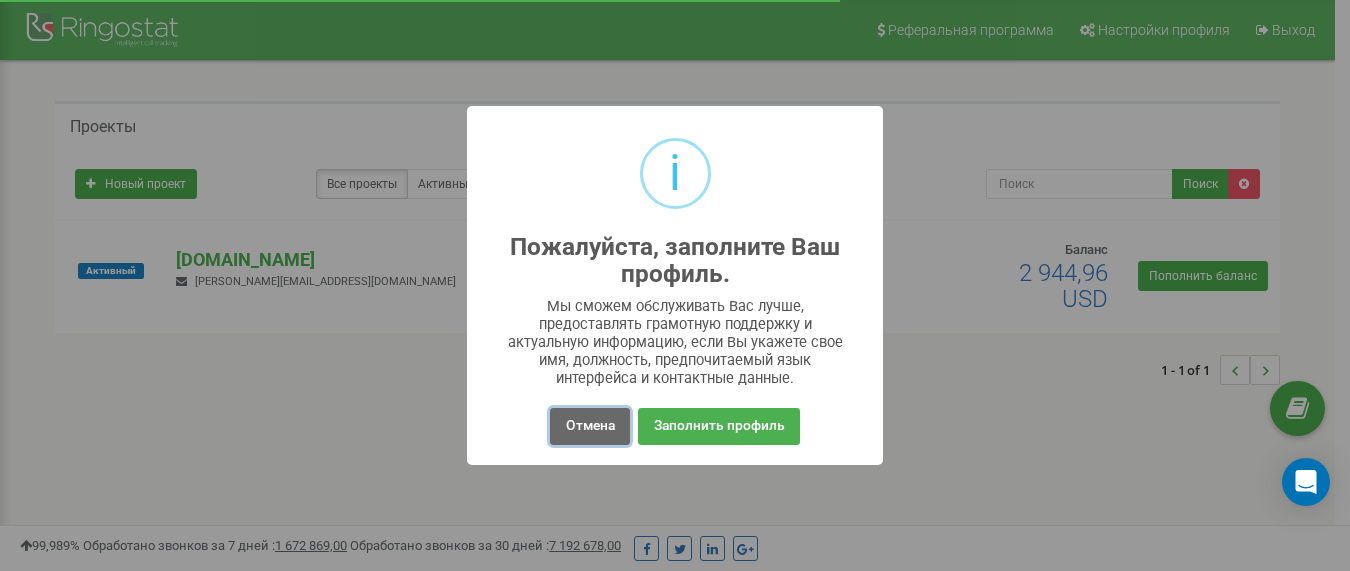 click on "Отмена" at bounding box center [589, 426] 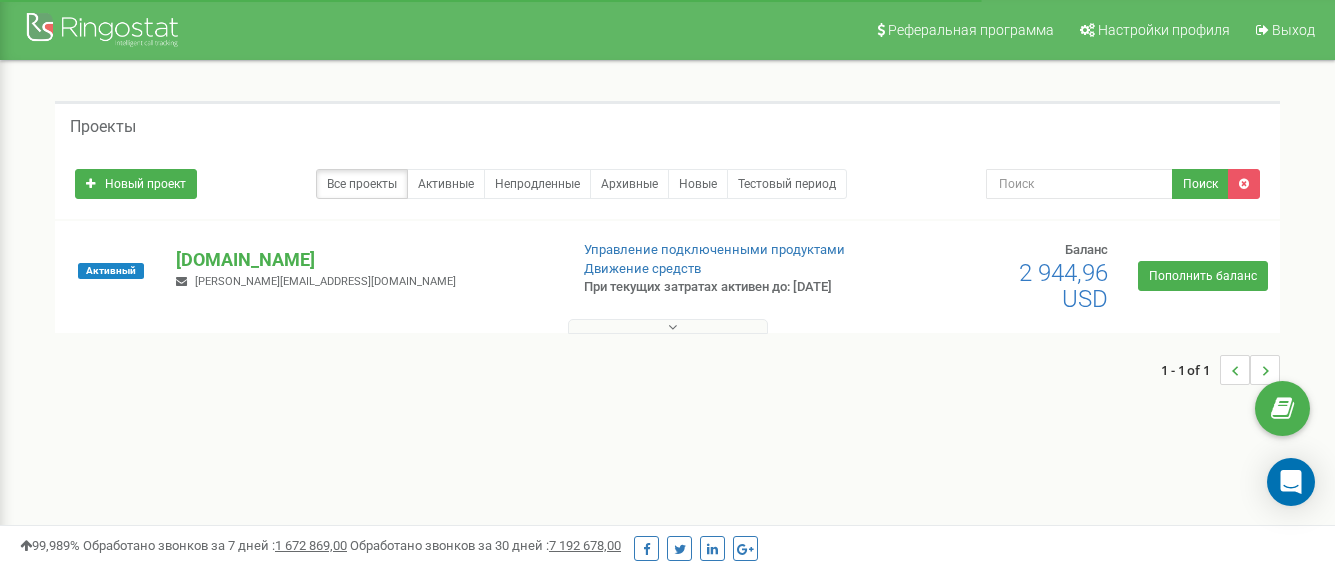 click at bounding box center (668, 326) 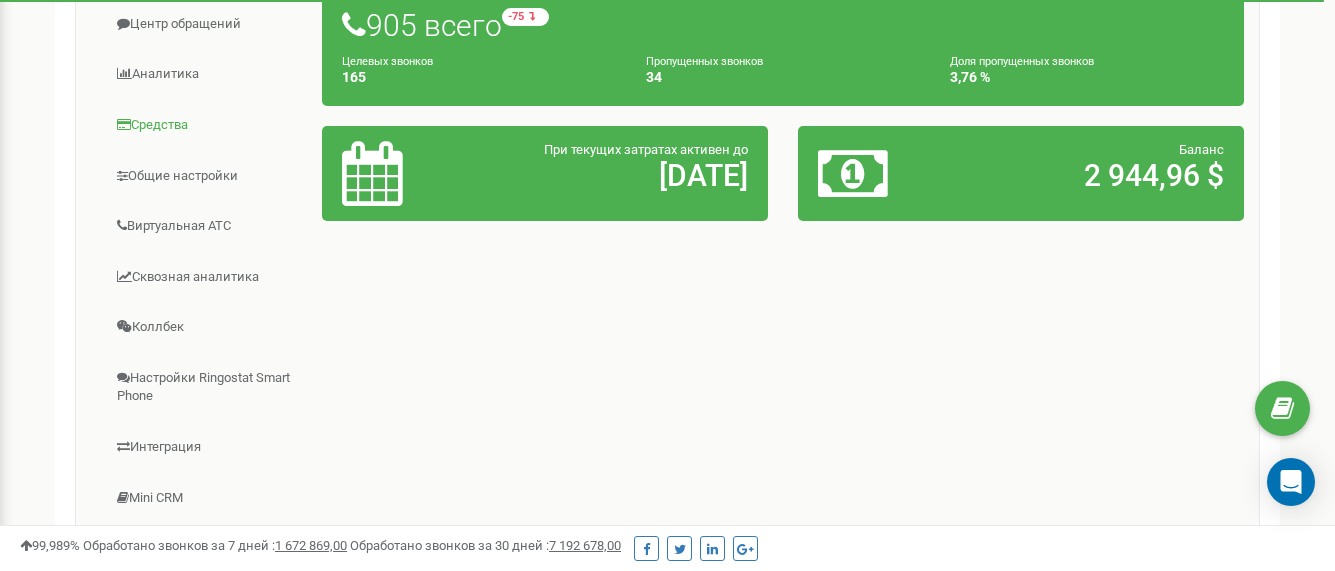 scroll, scrollTop: 300, scrollLeft: 0, axis: vertical 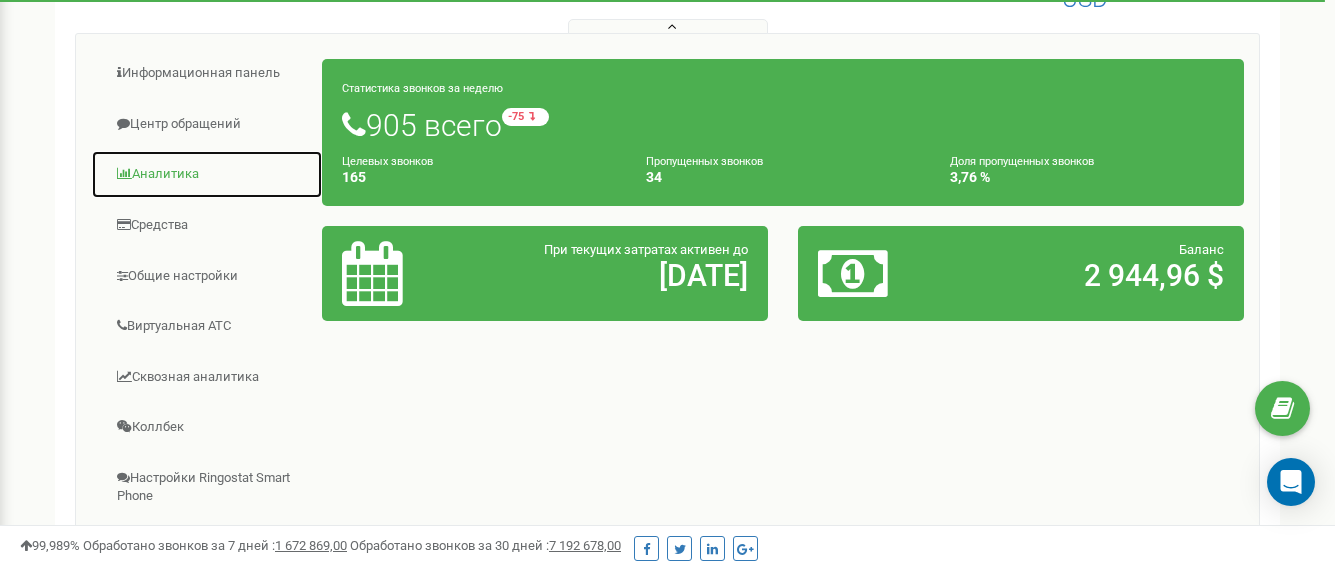 click on "Аналитика" at bounding box center [207, 174] 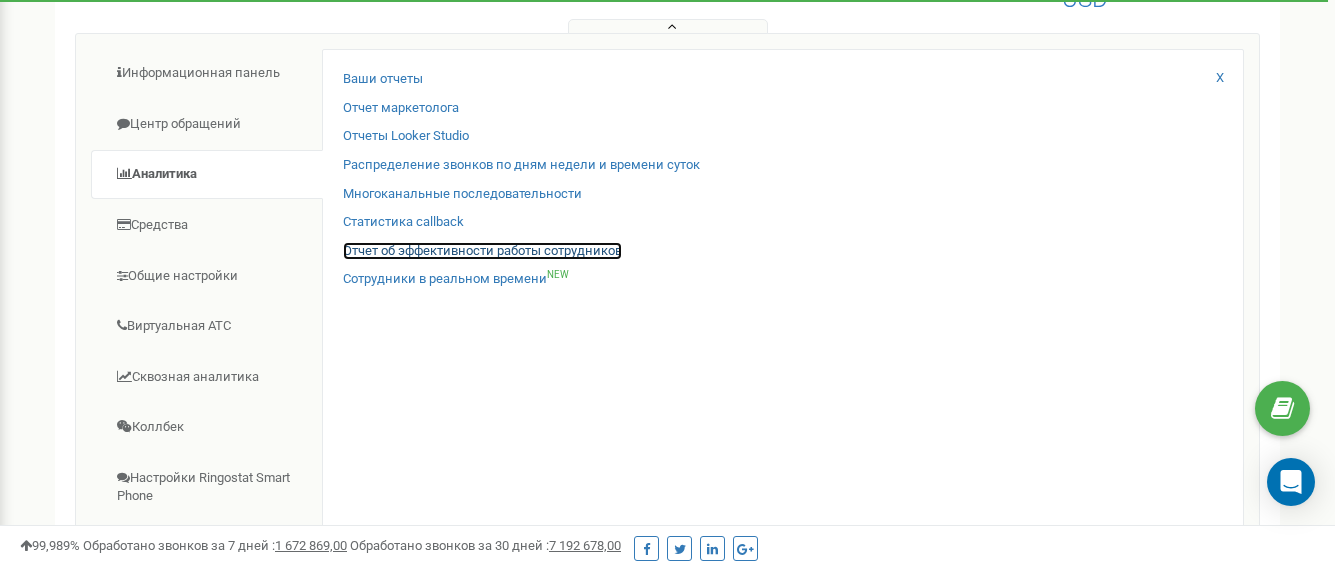 click on "Отчет об эффективности работы сотрудников" at bounding box center [482, 251] 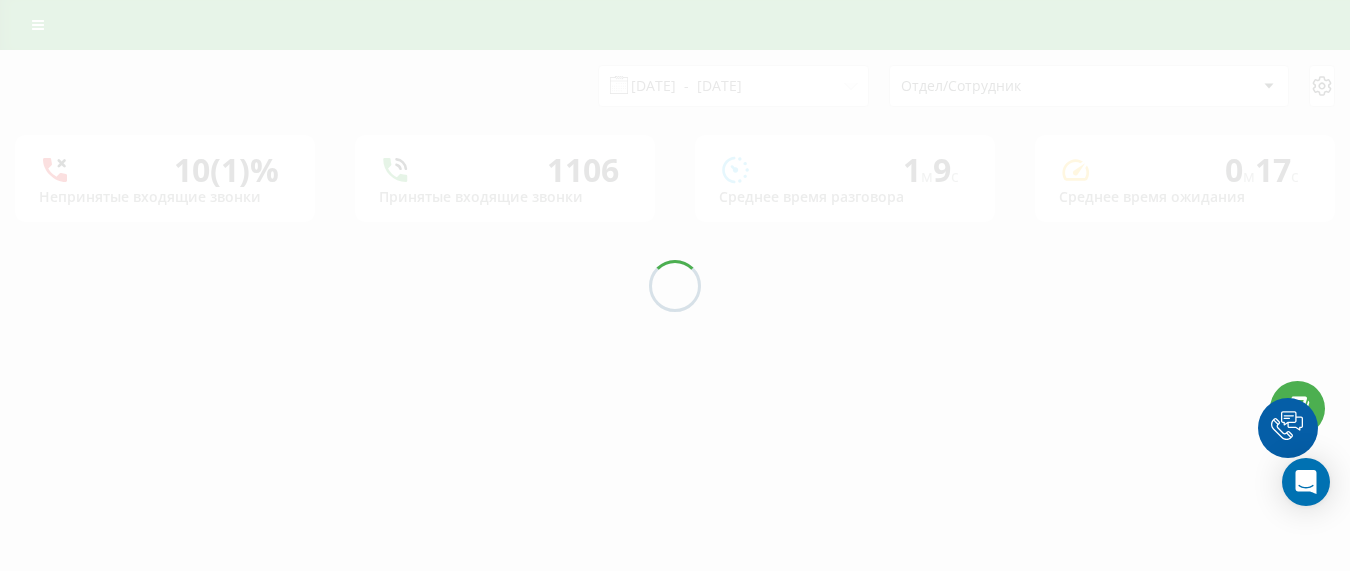 scroll, scrollTop: 0, scrollLeft: 0, axis: both 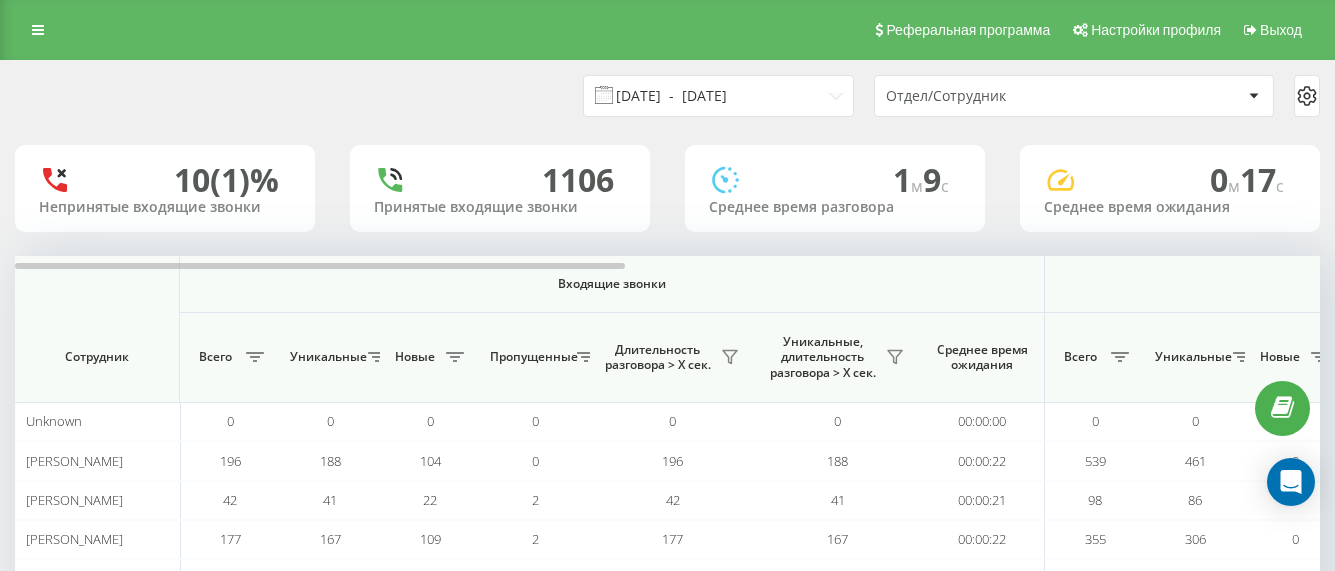 click on "19.06.2025  -  19.07.2025" at bounding box center [718, 96] 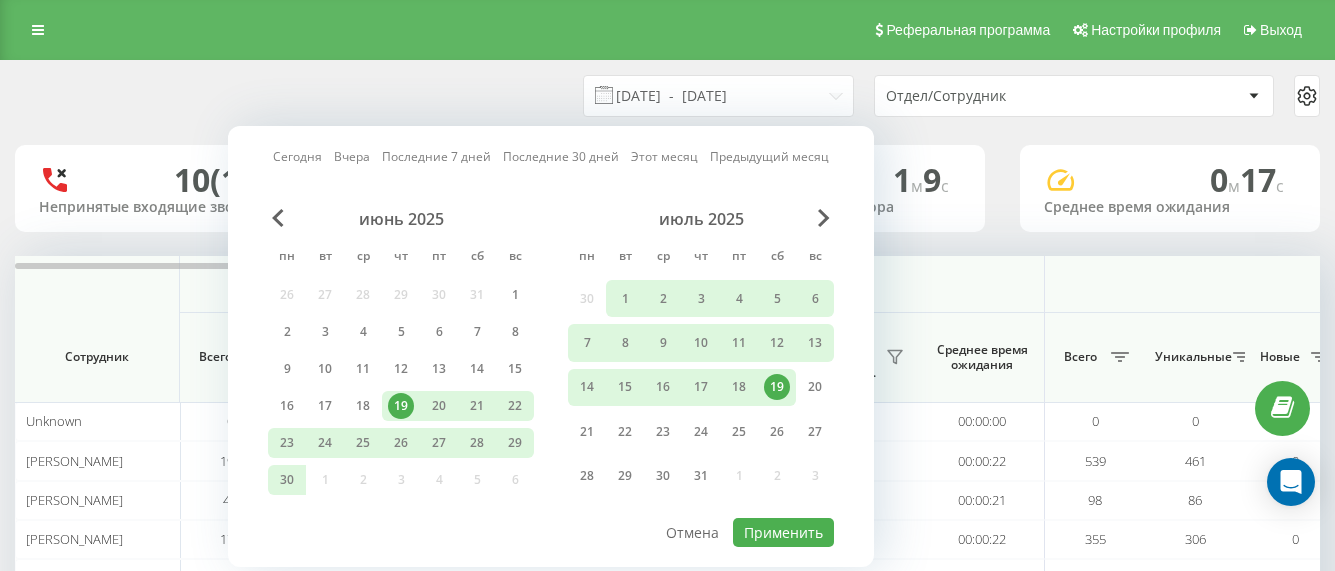 click on "19" at bounding box center (777, 387) 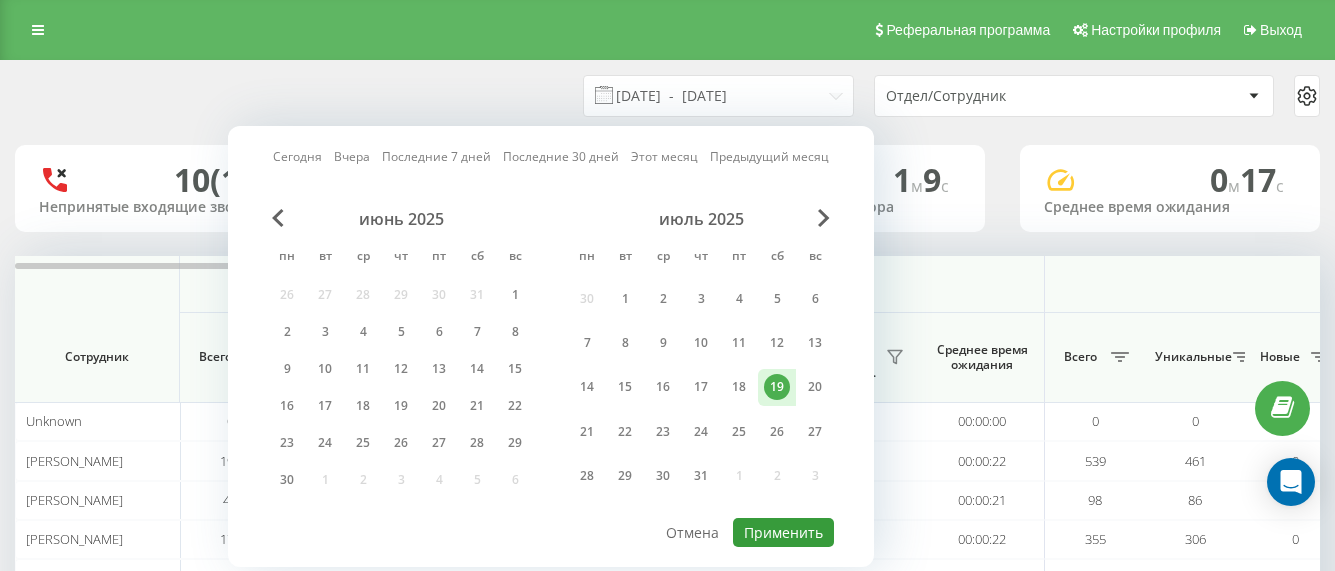 click on "Применить" at bounding box center (783, 532) 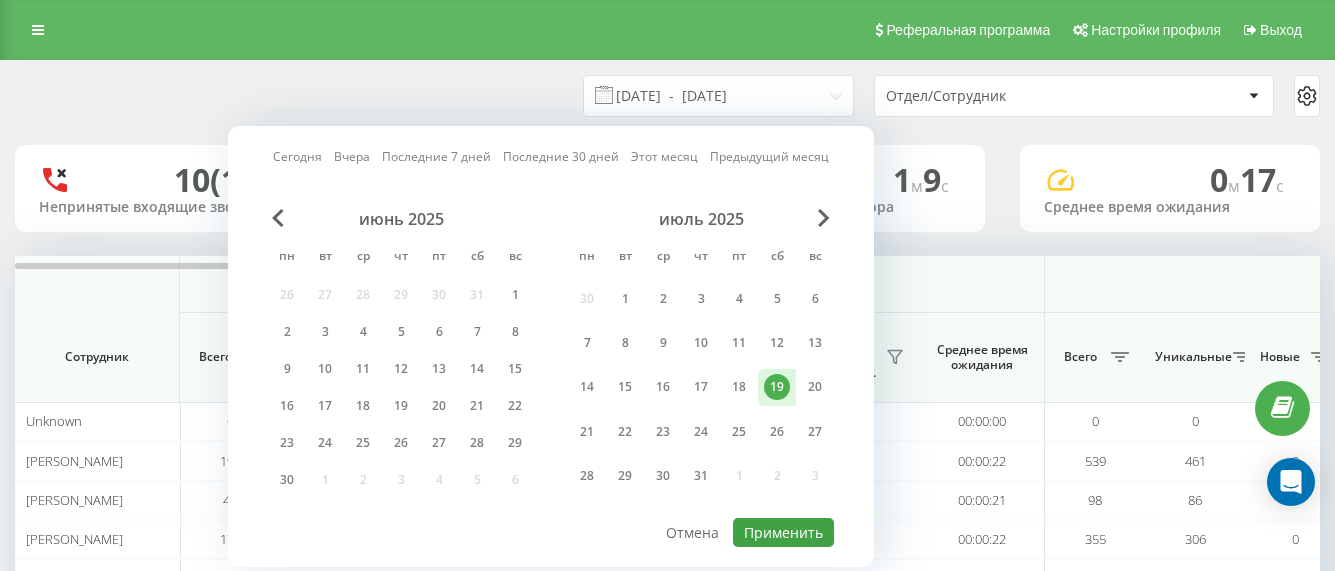 type on "[DATE]  -  [DATE]" 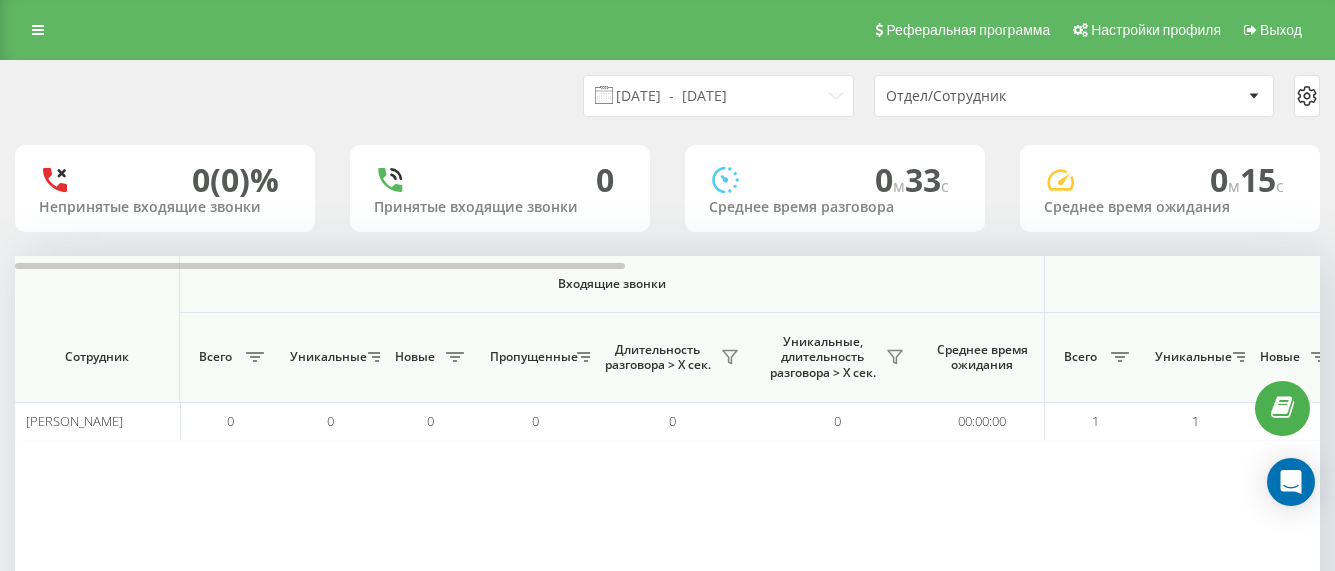 scroll, scrollTop: 133, scrollLeft: 0, axis: vertical 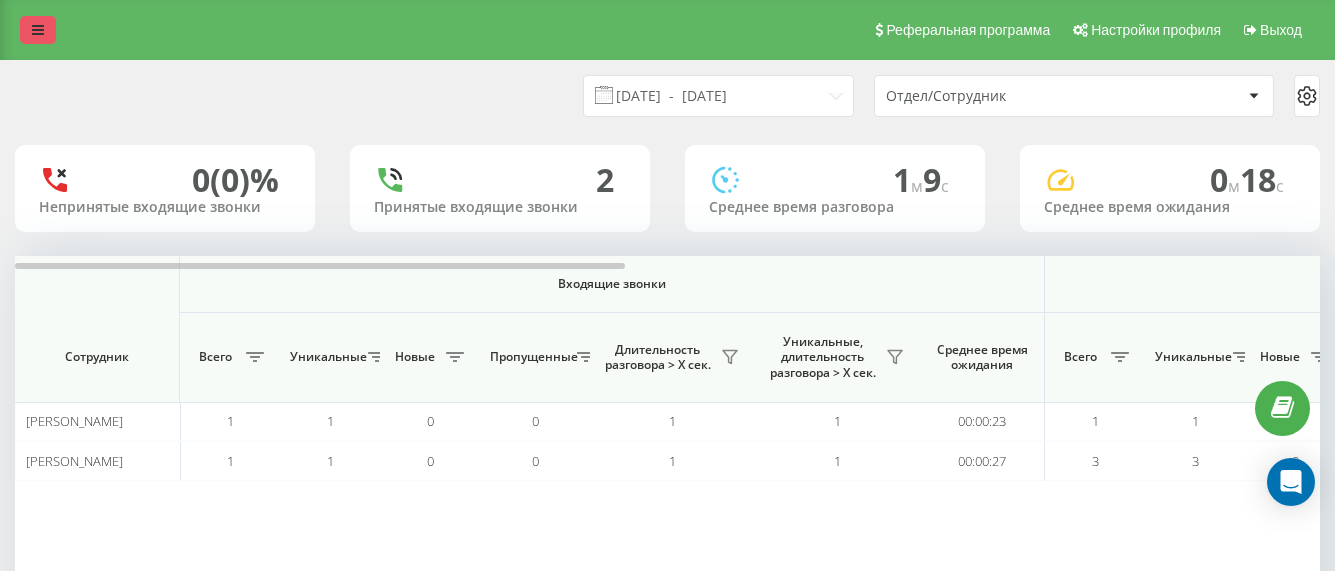 click at bounding box center [38, 30] 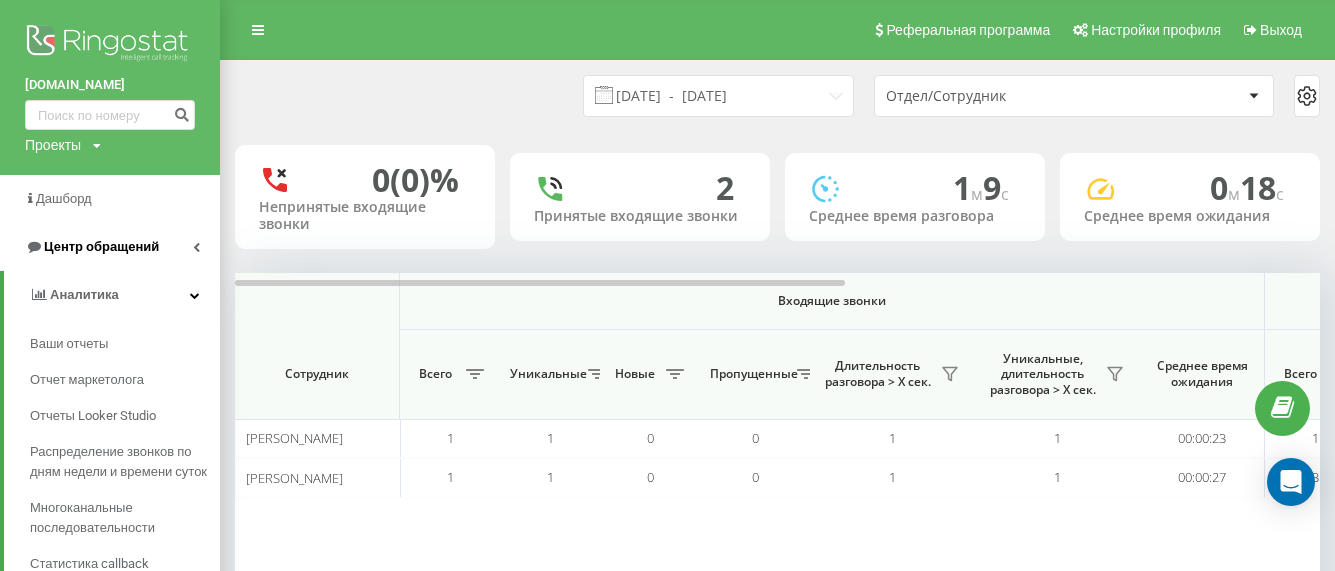 click on "Центр обращений" at bounding box center (101, 246) 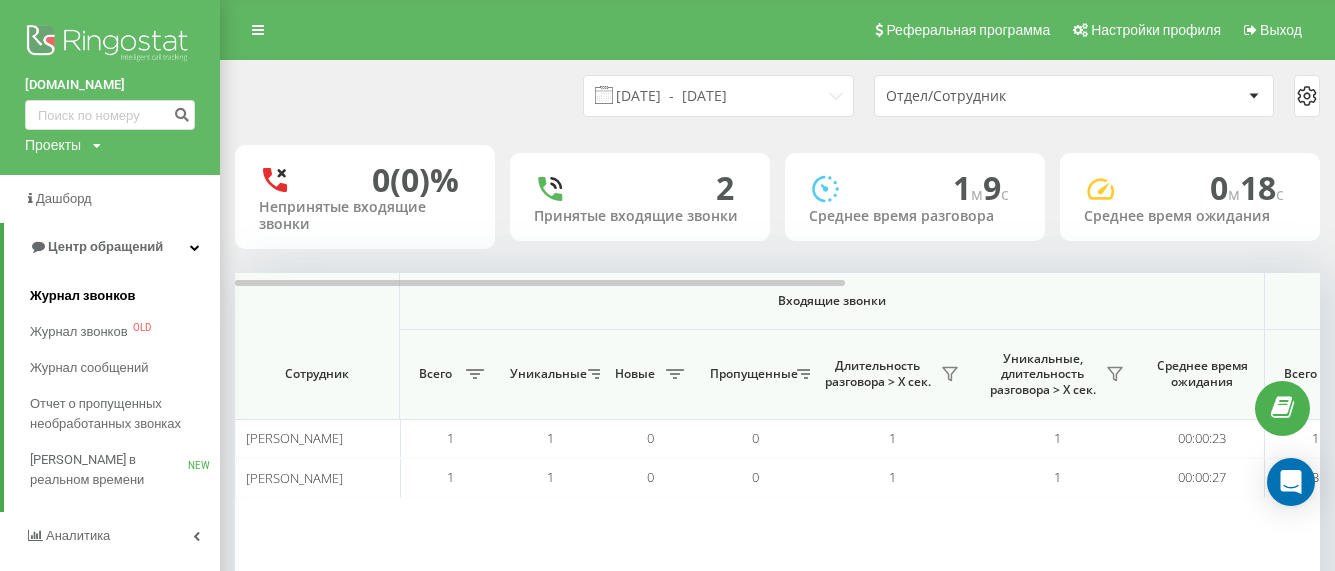 click on "Журнал звонков" at bounding box center (82, 296) 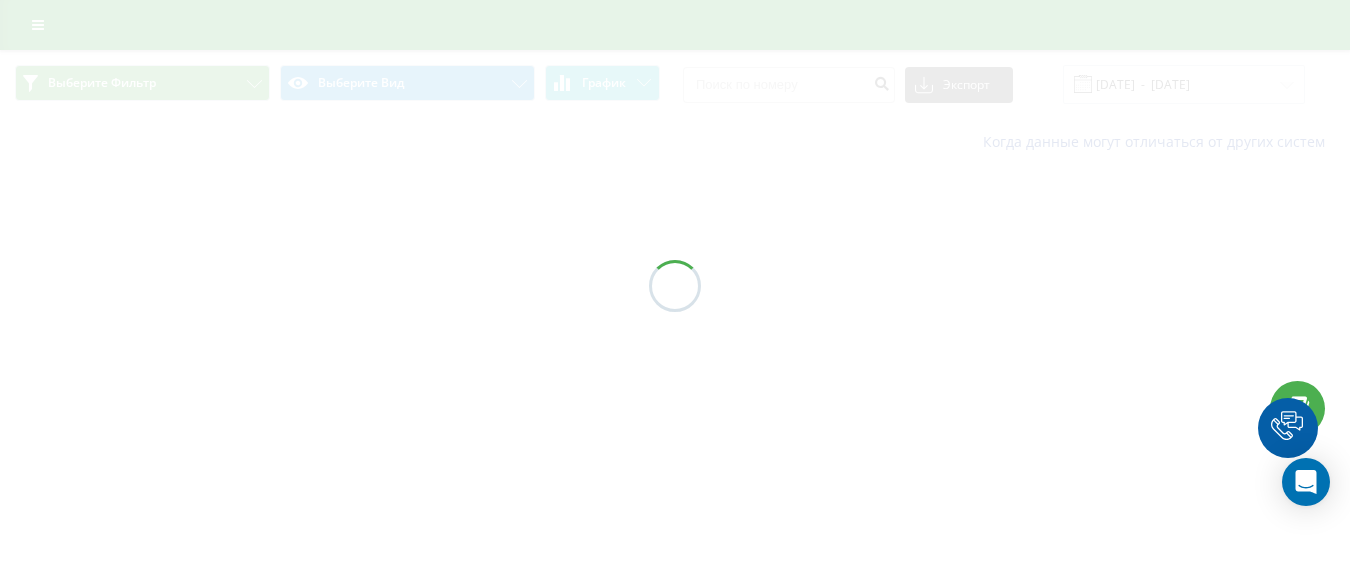 scroll, scrollTop: 0, scrollLeft: 0, axis: both 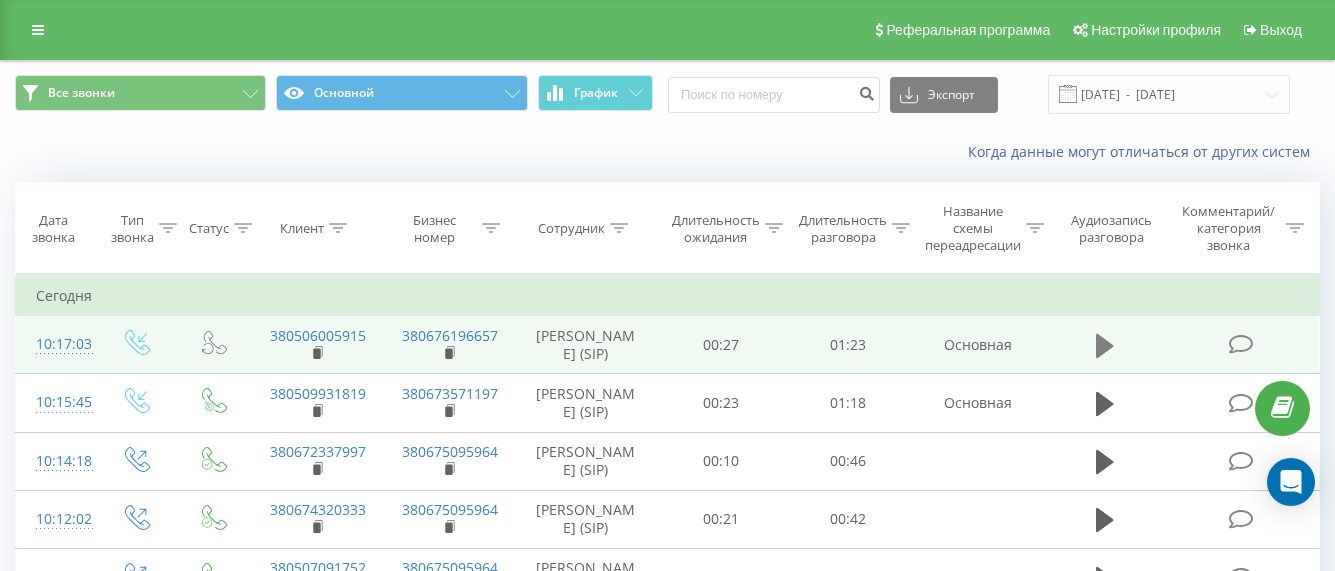 click 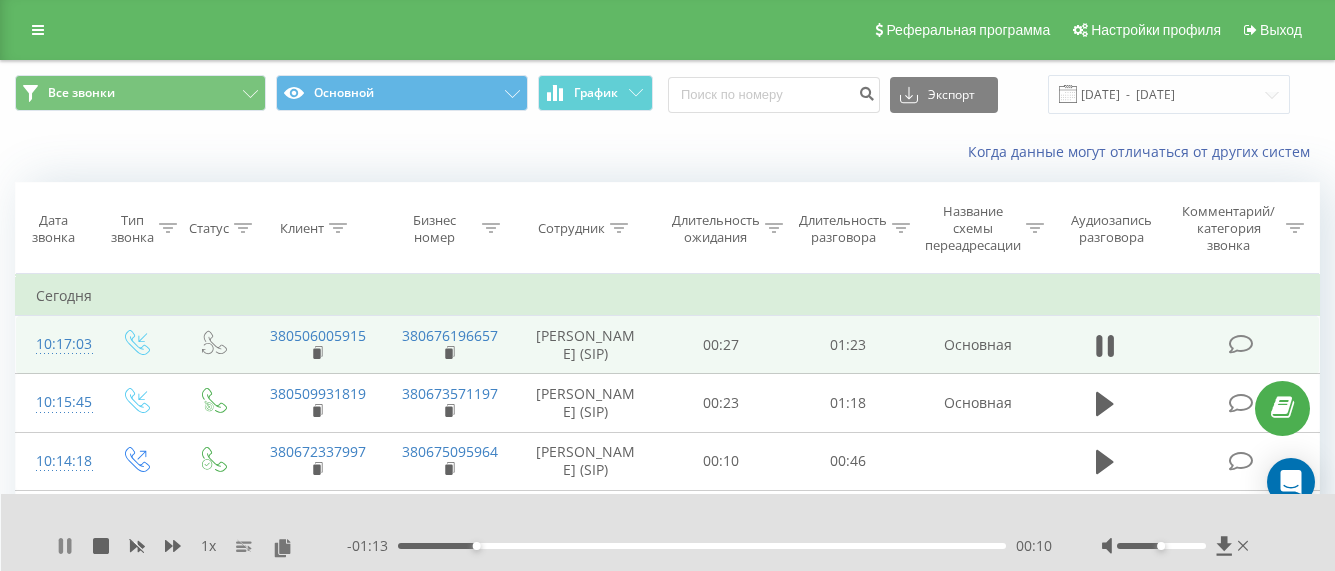 click 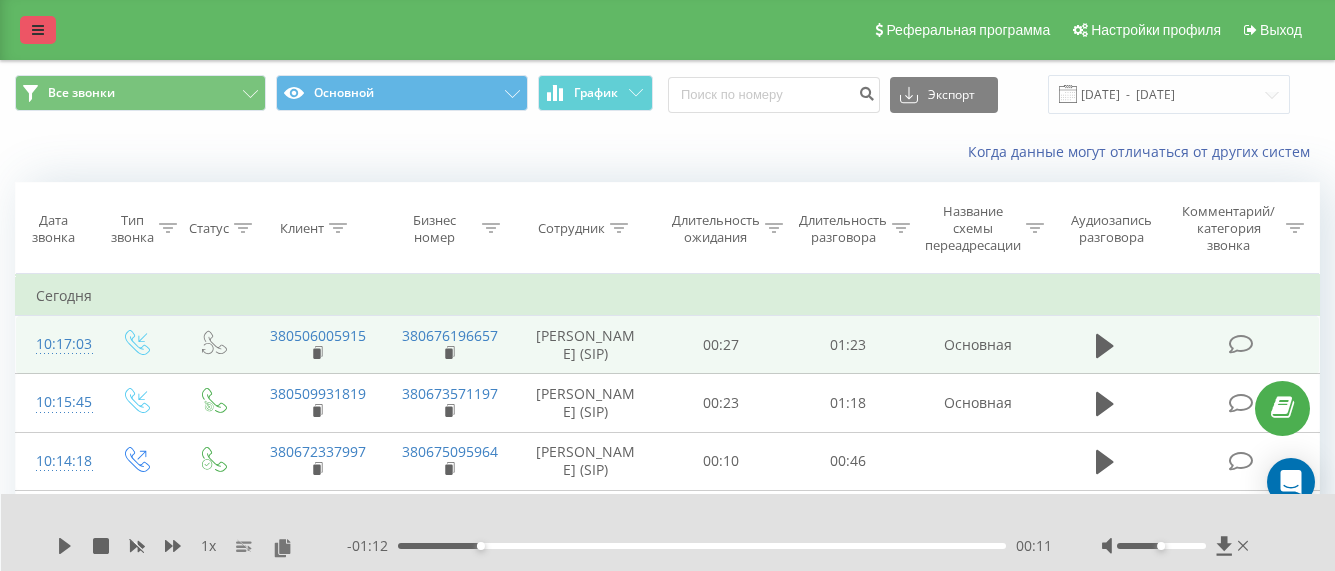 click at bounding box center [38, 30] 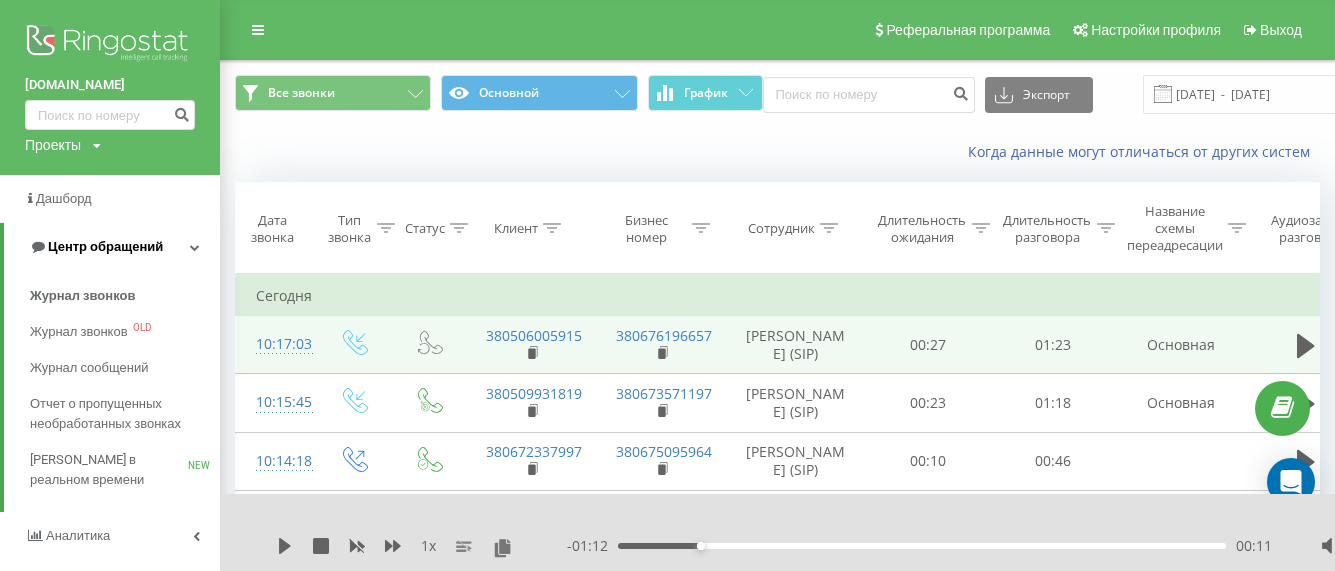 click on "Центр обращений" at bounding box center [105, 246] 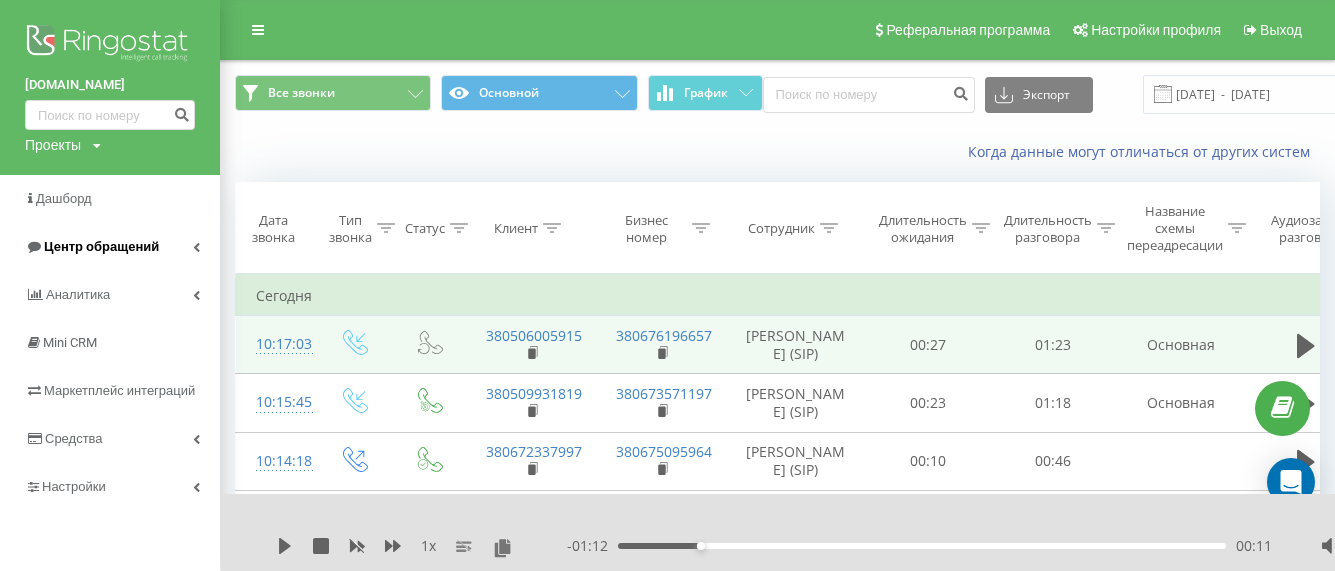 click on "Центр обращений" at bounding box center [101, 246] 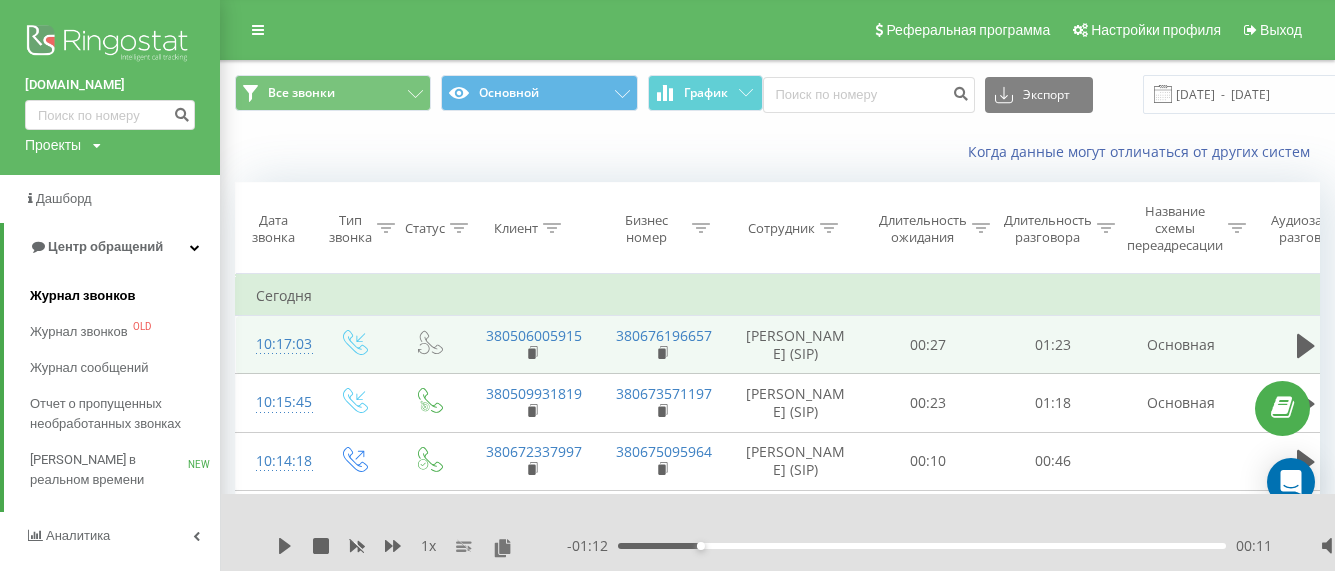 click on "Журнал звонков" at bounding box center (82, 296) 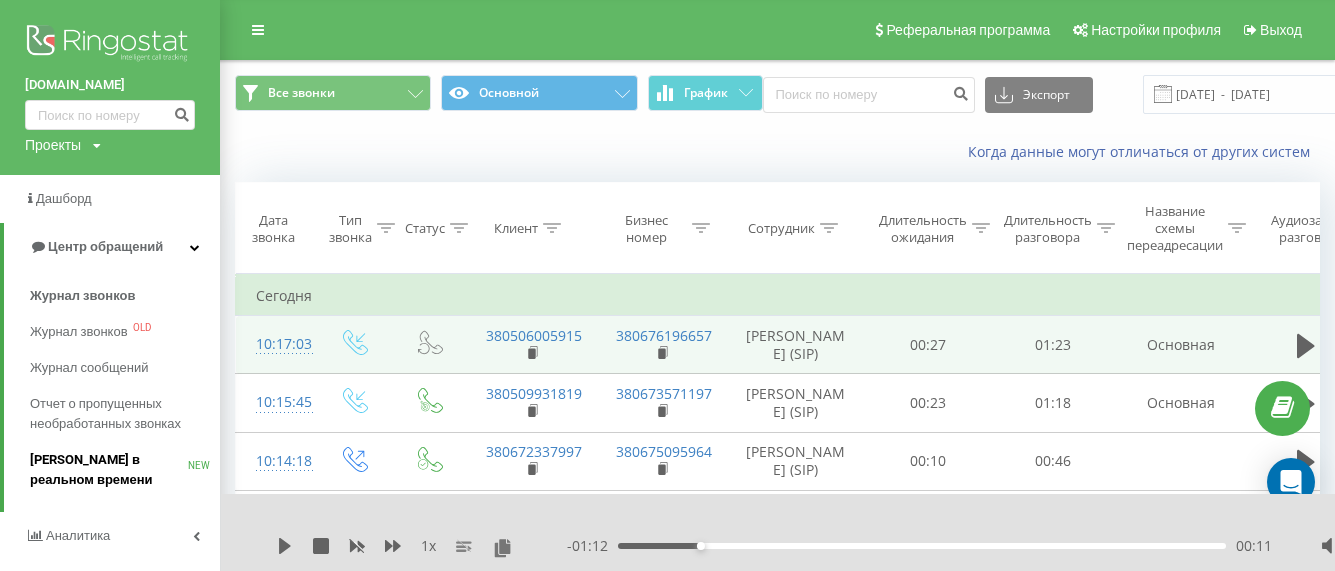 scroll, scrollTop: 100, scrollLeft: 0, axis: vertical 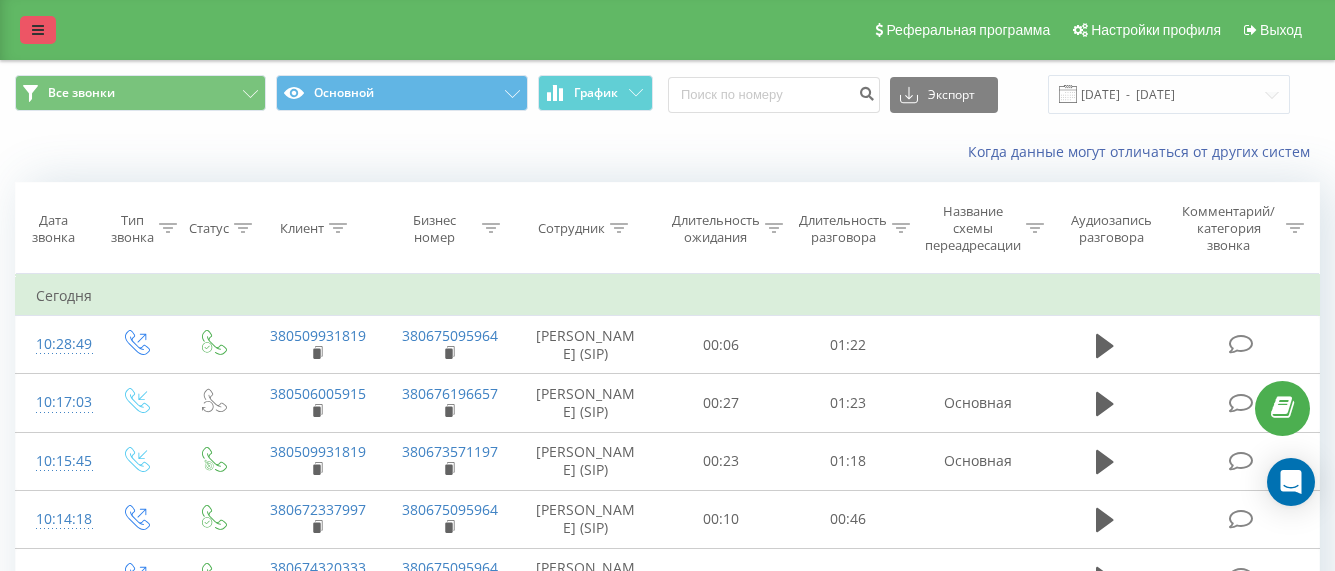 click at bounding box center [38, 30] 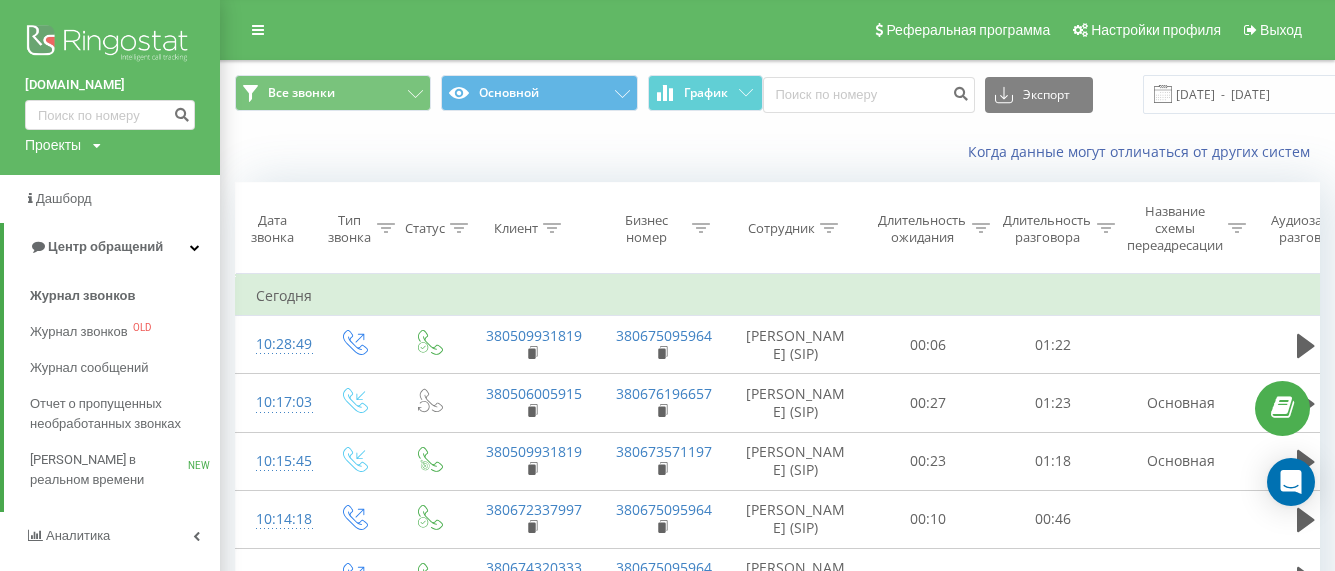 scroll, scrollTop: 200, scrollLeft: 0, axis: vertical 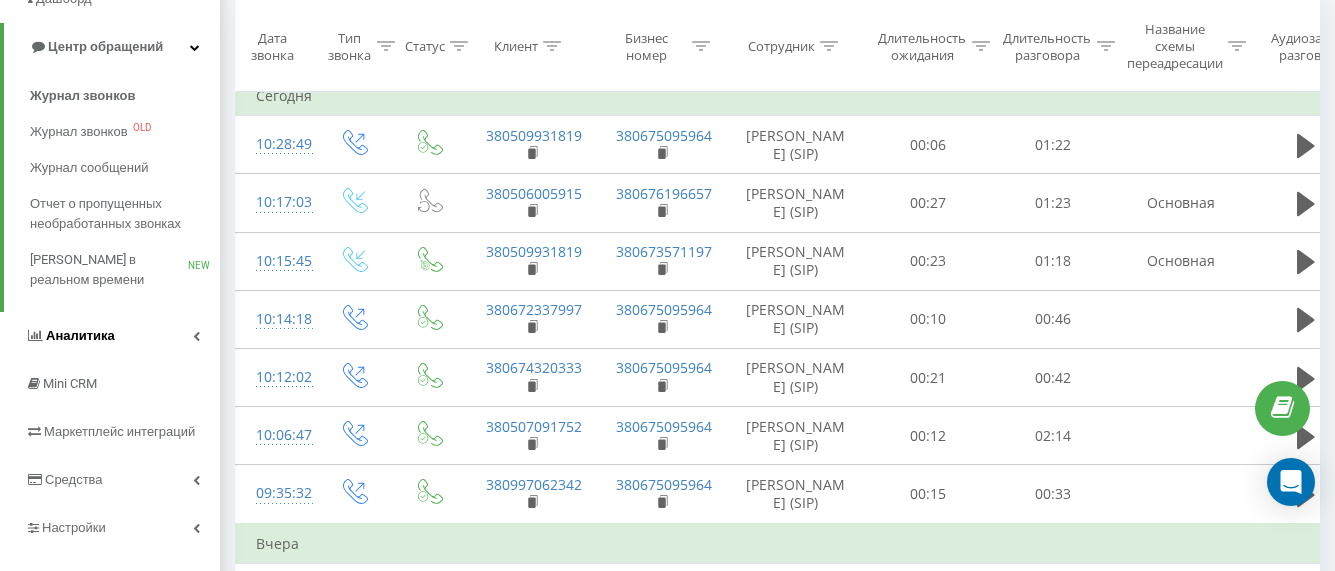 click on "Аналитика" at bounding box center [70, 336] 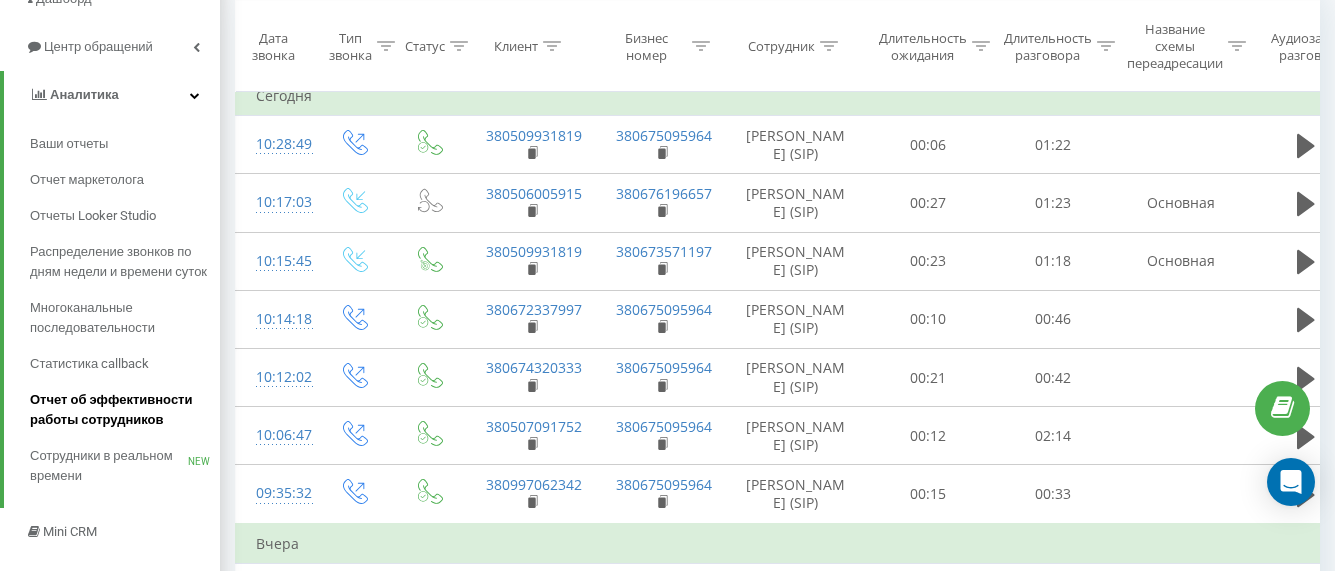 click on "Отчет об эффективности работы сотрудников" at bounding box center [120, 410] 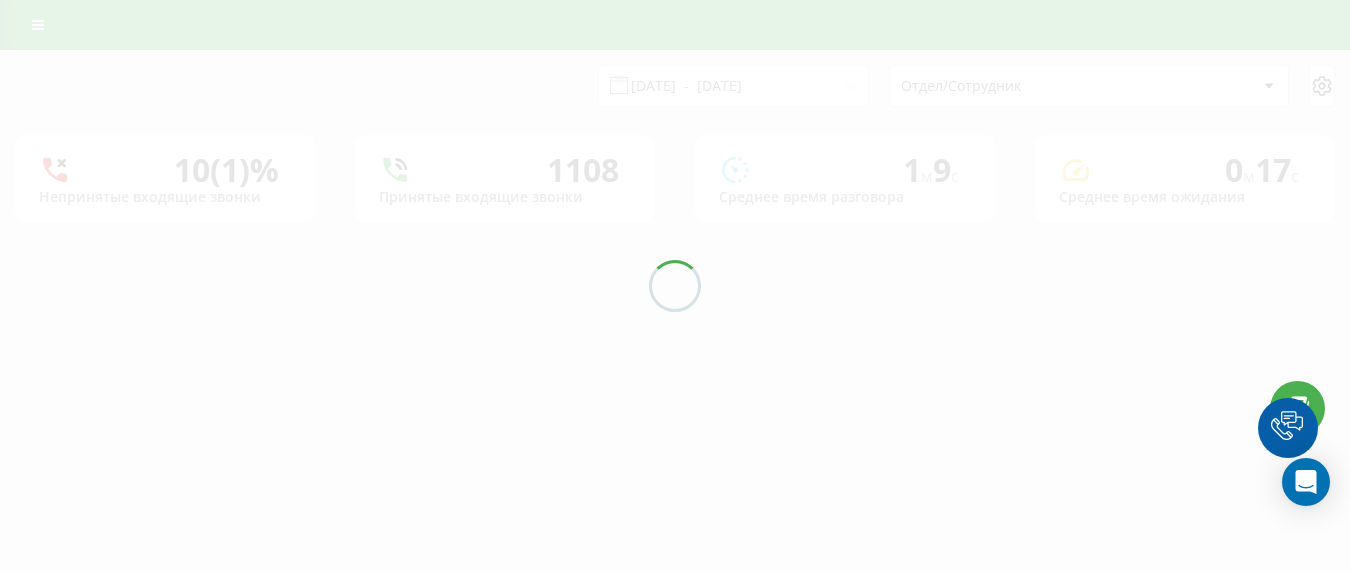 scroll, scrollTop: 0, scrollLeft: 0, axis: both 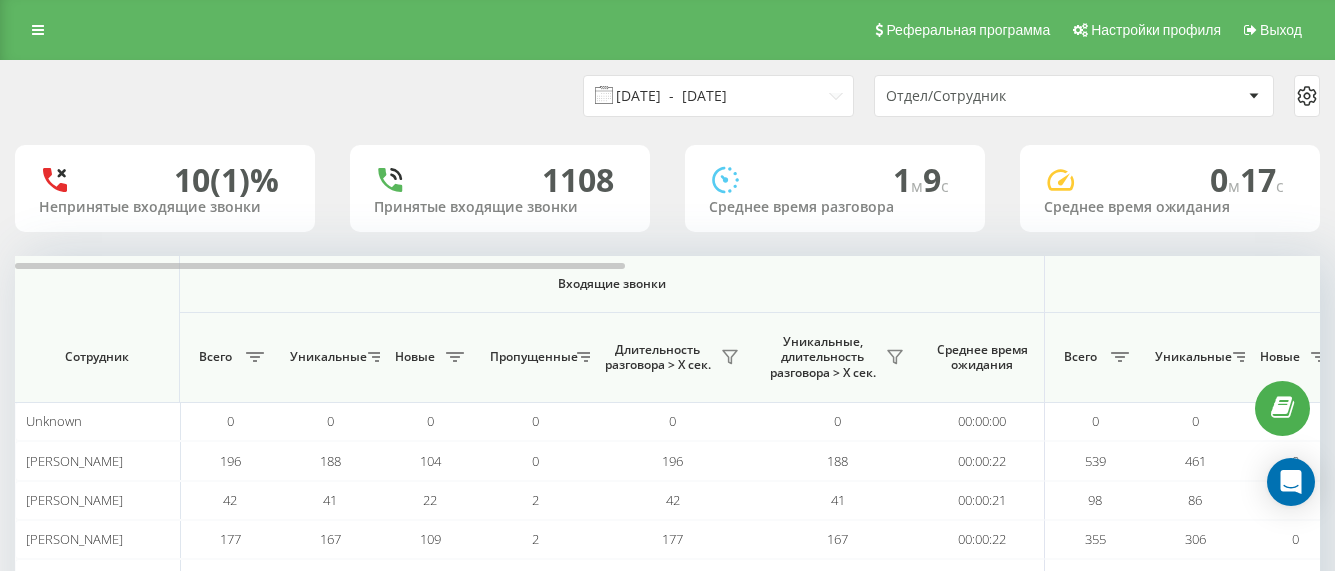 click on "19.06.2025  -  19.07.2025" at bounding box center [718, 96] 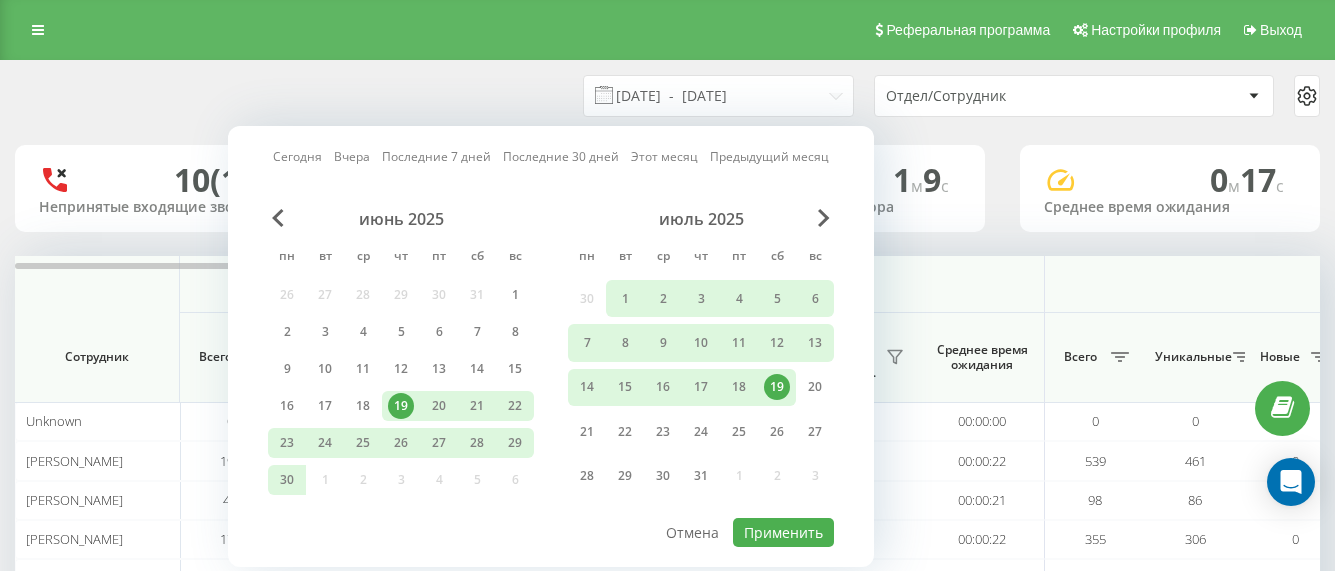 click on "19" at bounding box center (777, 387) 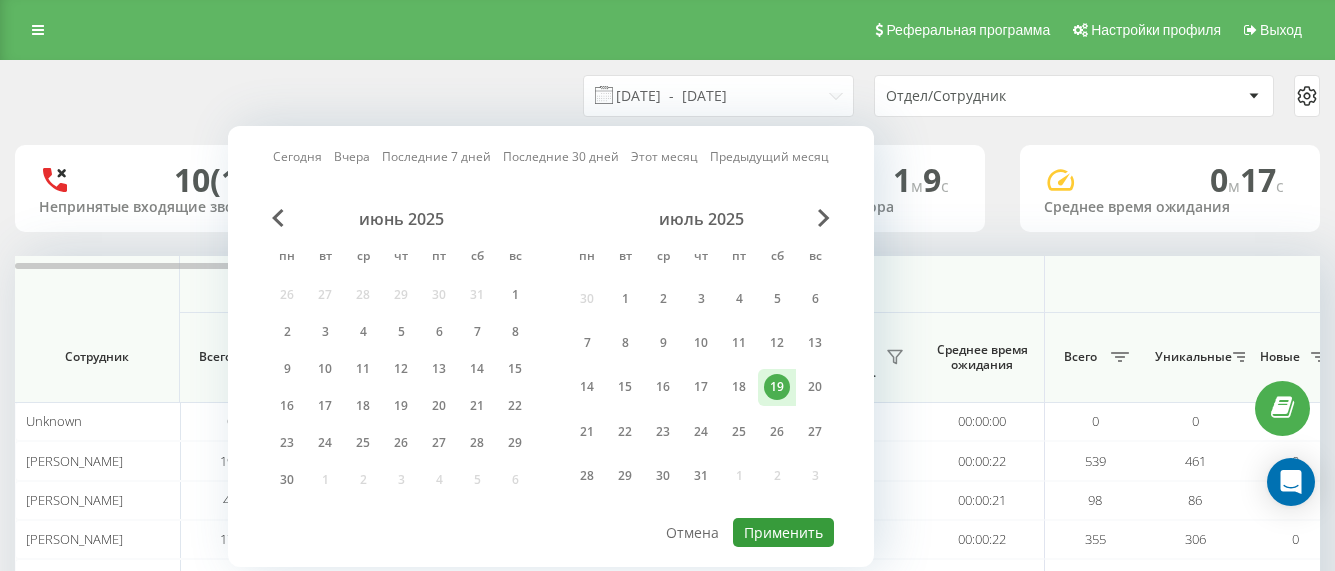 click on "Применить" at bounding box center (783, 532) 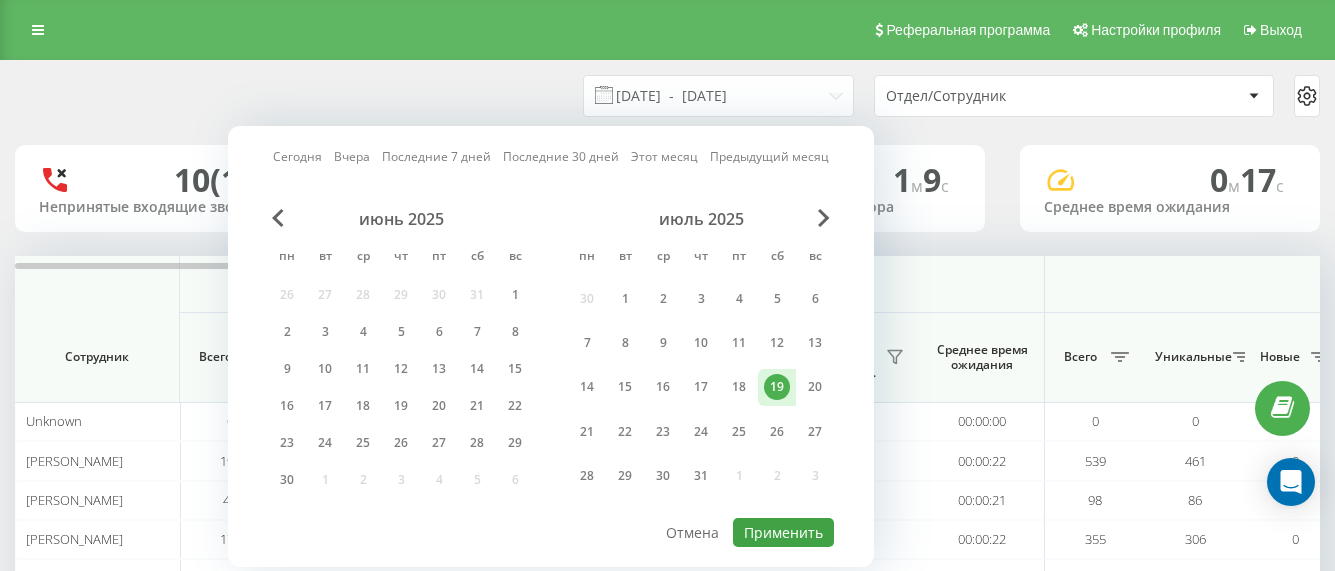 type on "[DATE]  -  [DATE]" 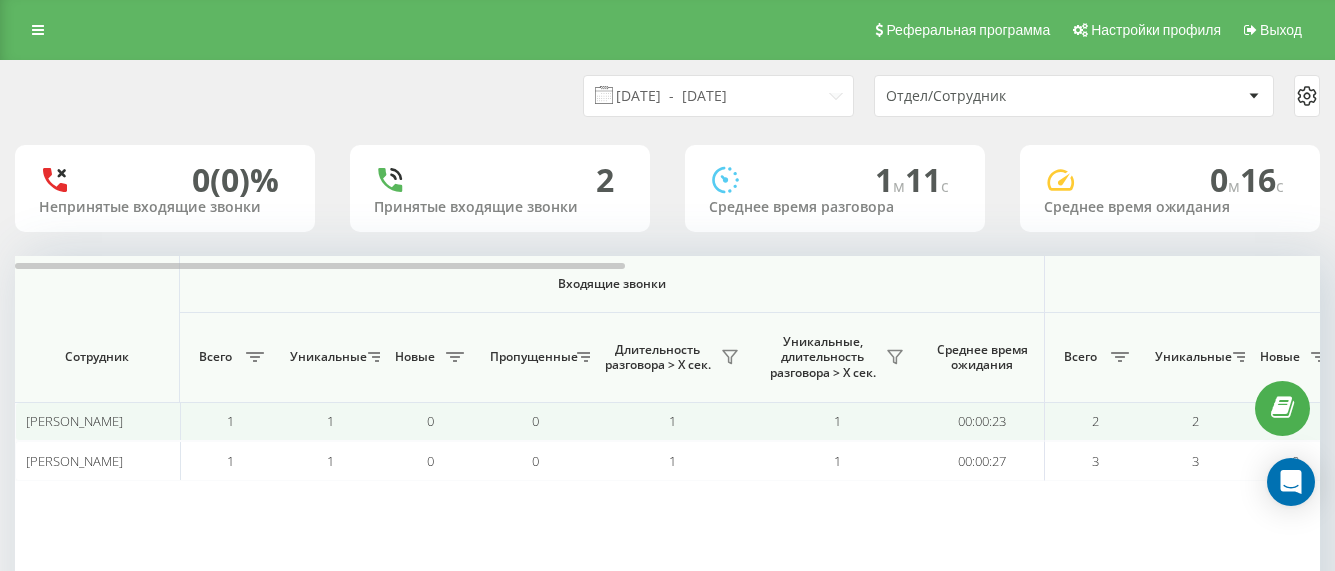 scroll, scrollTop: 133, scrollLeft: 0, axis: vertical 